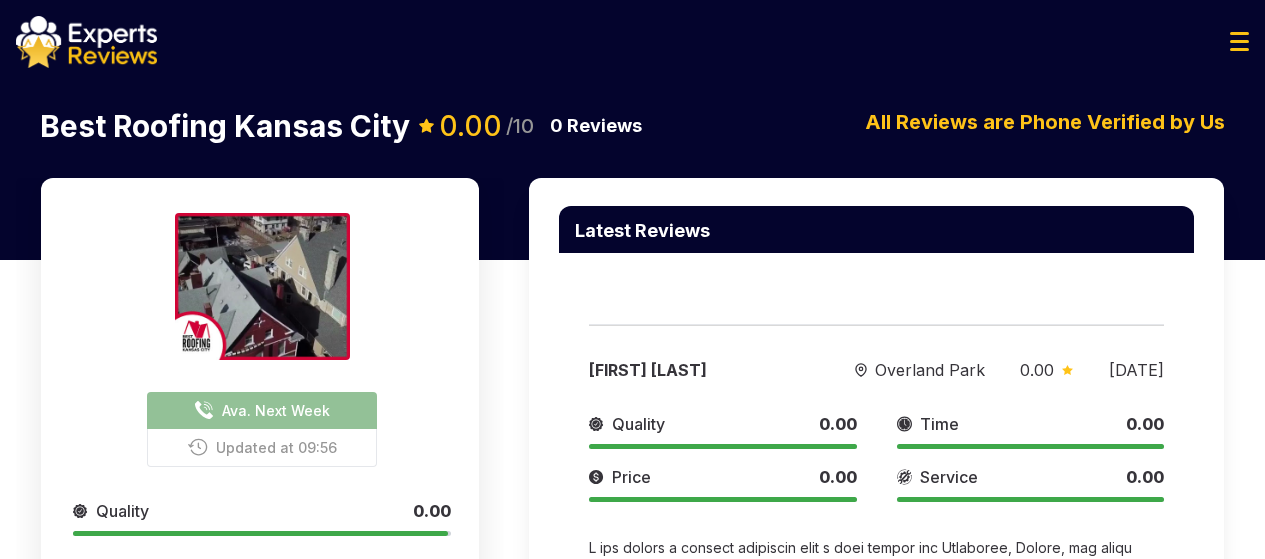 scroll, scrollTop: 0, scrollLeft: 0, axis: both 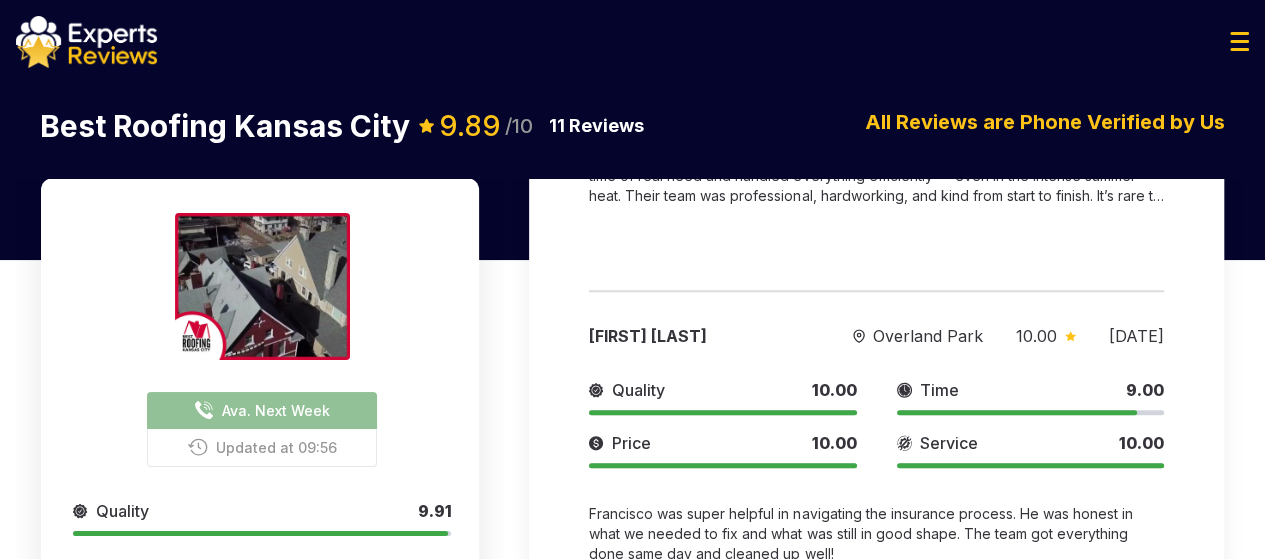click at bounding box center [86, 42] 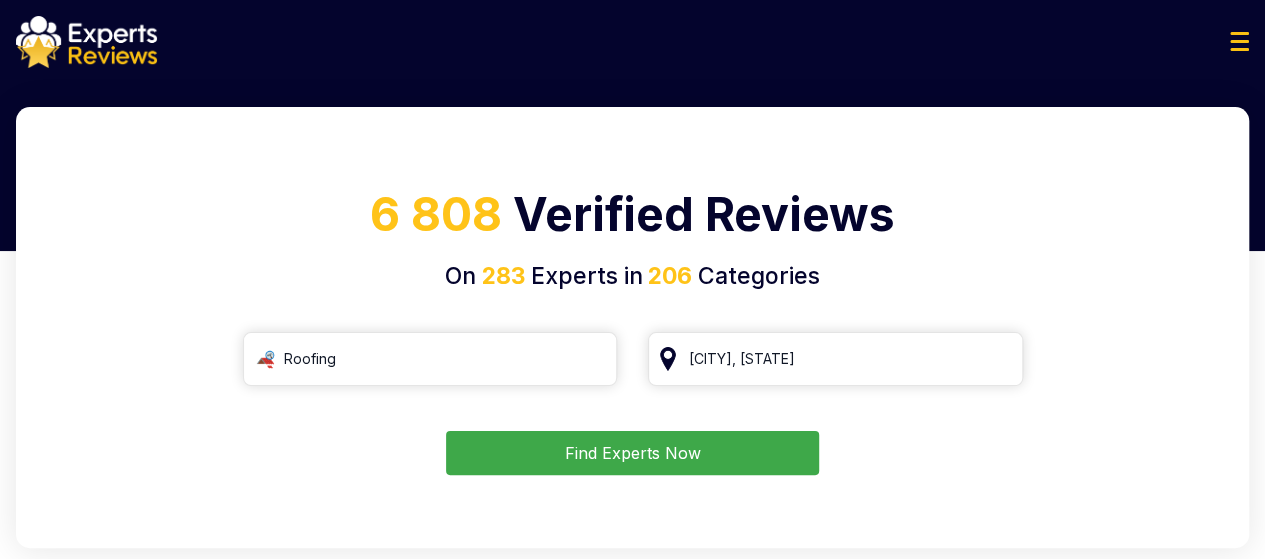 click on "Find Experts Now" at bounding box center (632, 453) 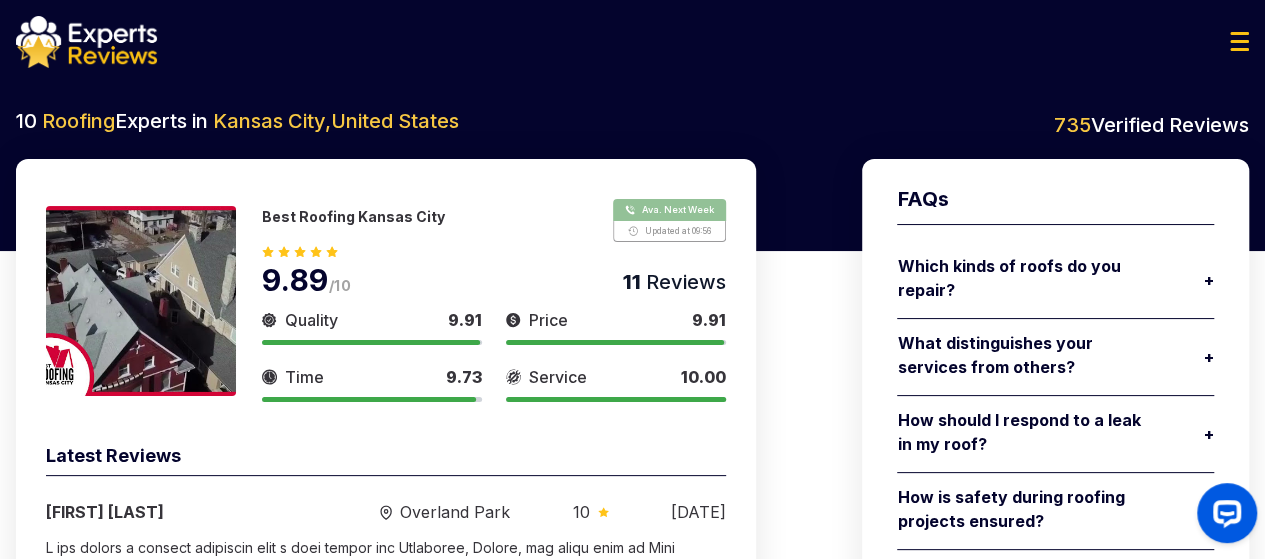 scroll, scrollTop: 0, scrollLeft: 0, axis: both 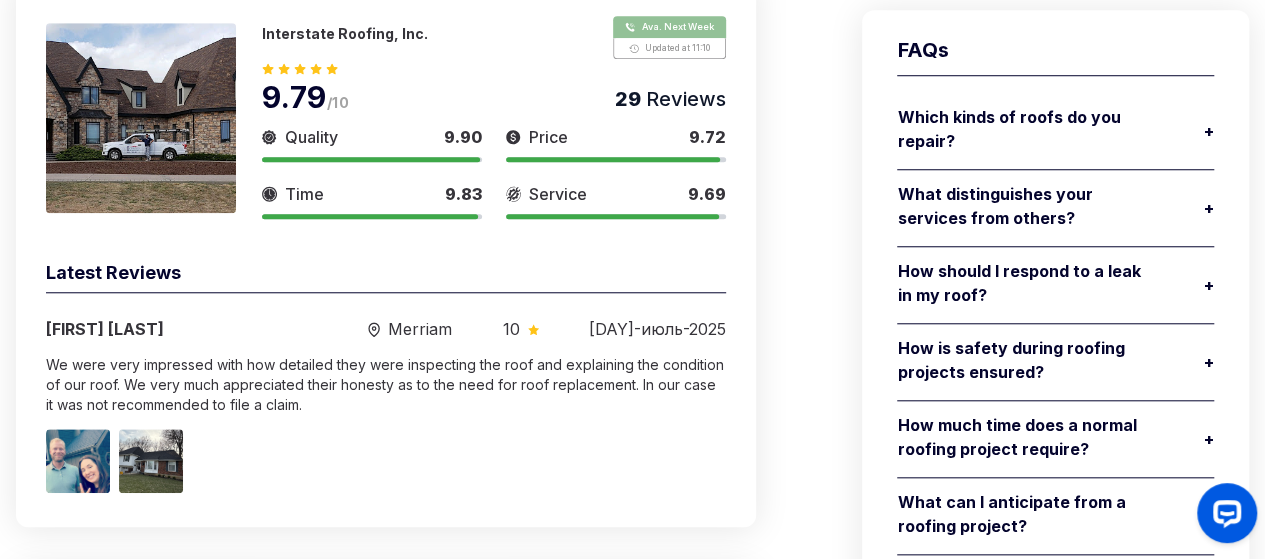 click on "Which kinds of roofs do you repair?" at bounding box center [1023, 129] 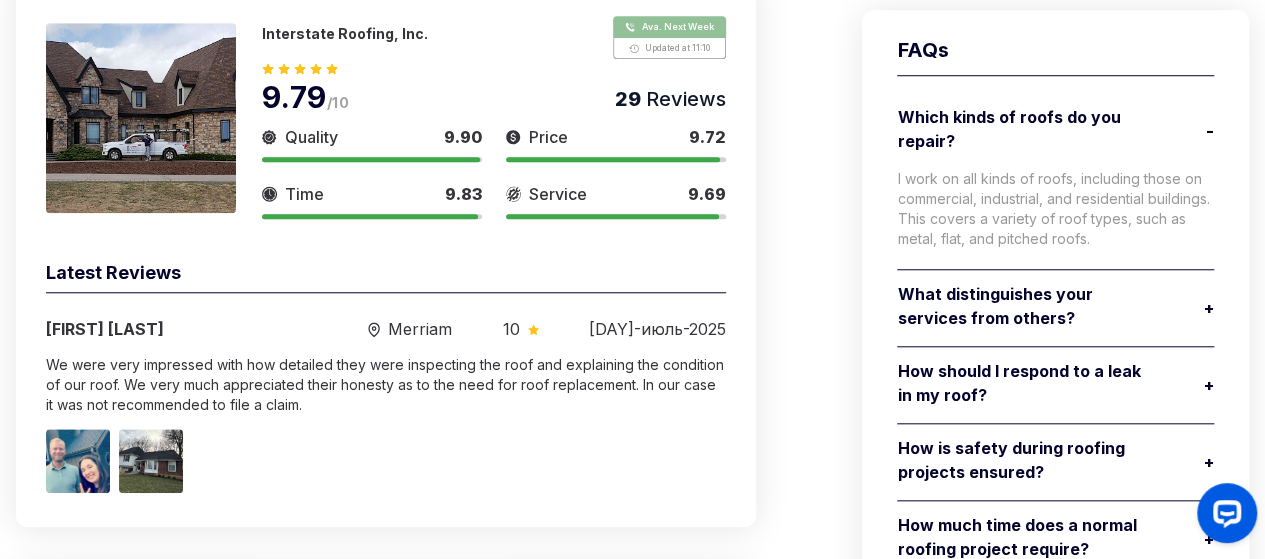 click on "Which kinds of roofs do you repair?" at bounding box center [1023, 129] 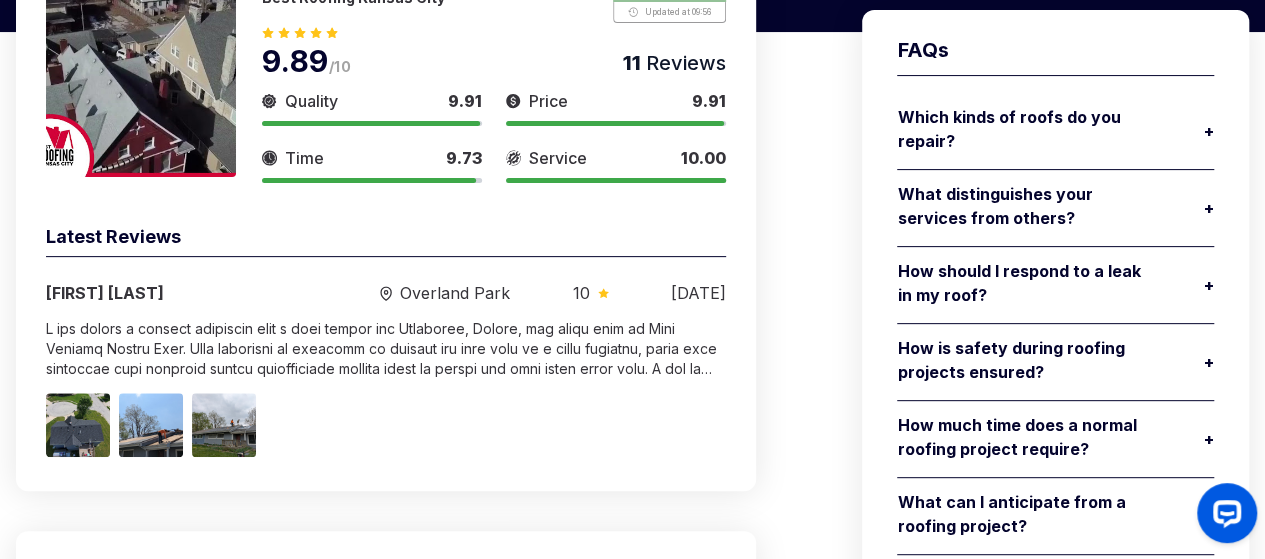scroll, scrollTop: 0, scrollLeft: 0, axis: both 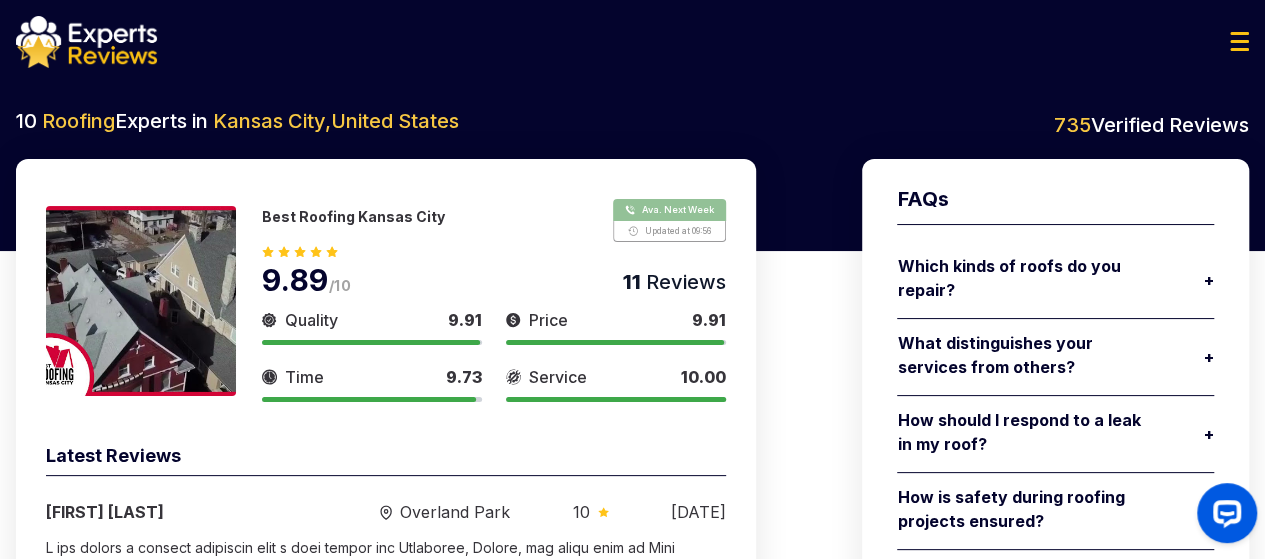 click at bounding box center [1239, 41] 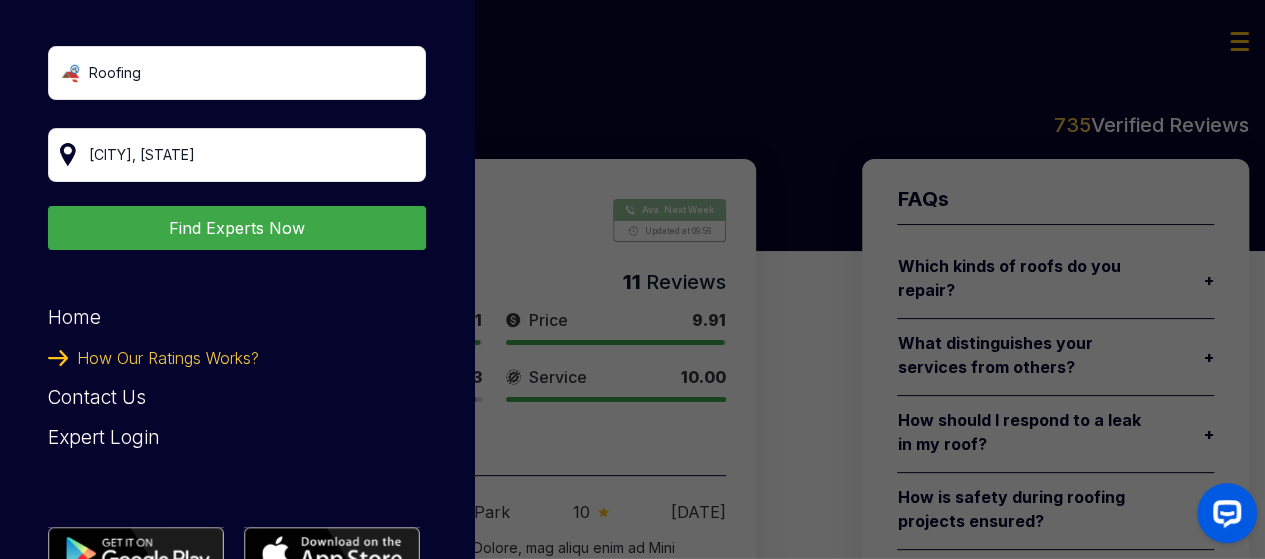 scroll, scrollTop: 88, scrollLeft: 0, axis: vertical 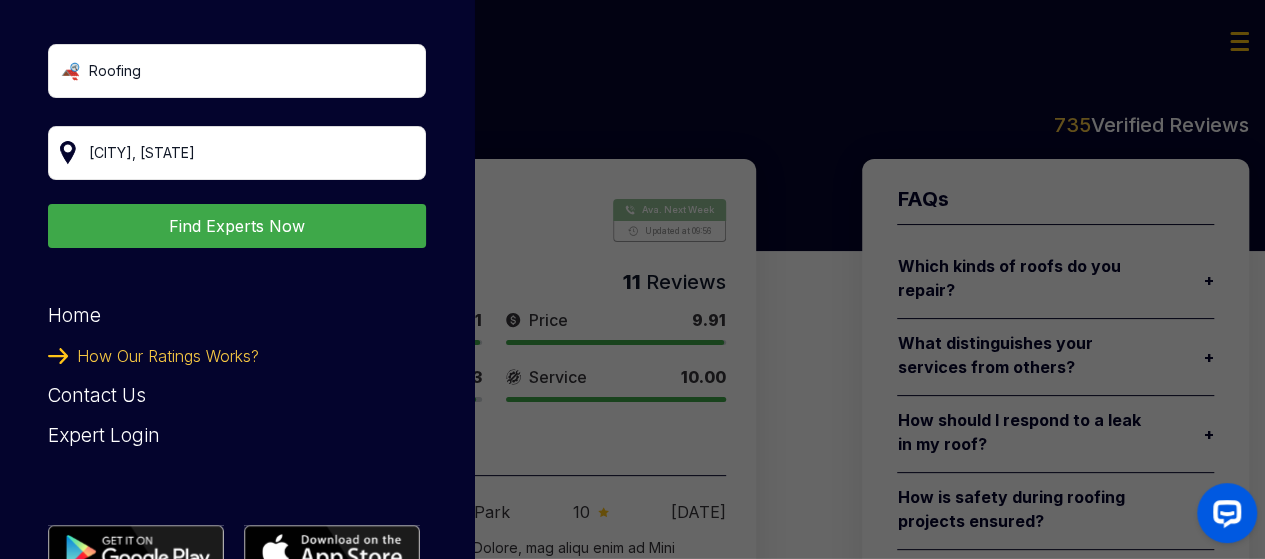 click on "Expert Login" at bounding box center (237, 436) 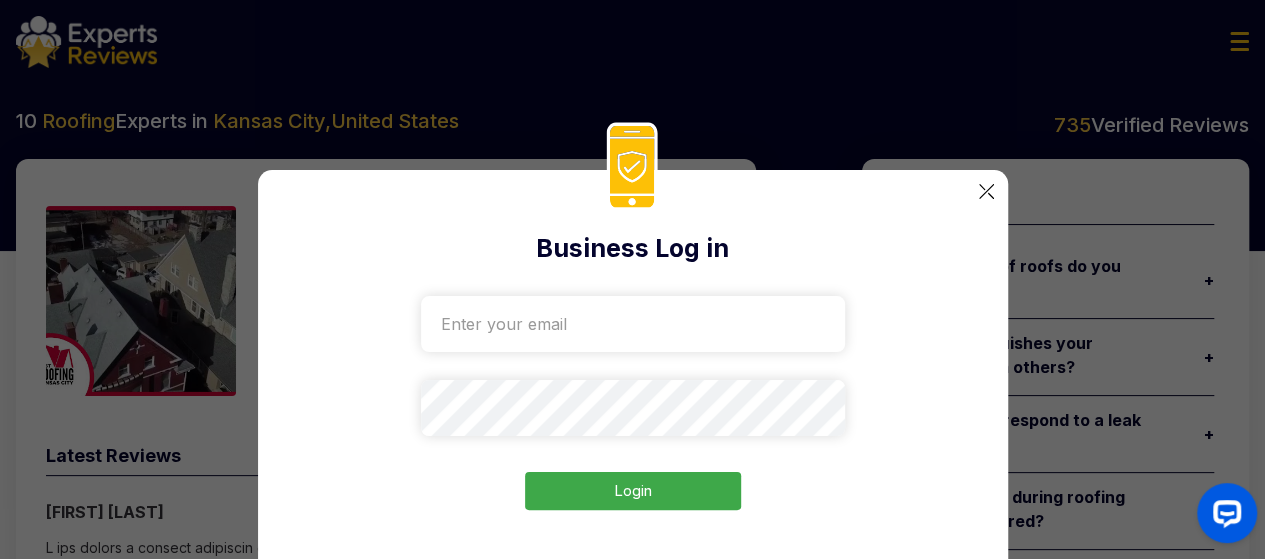 click at bounding box center (633, 324) 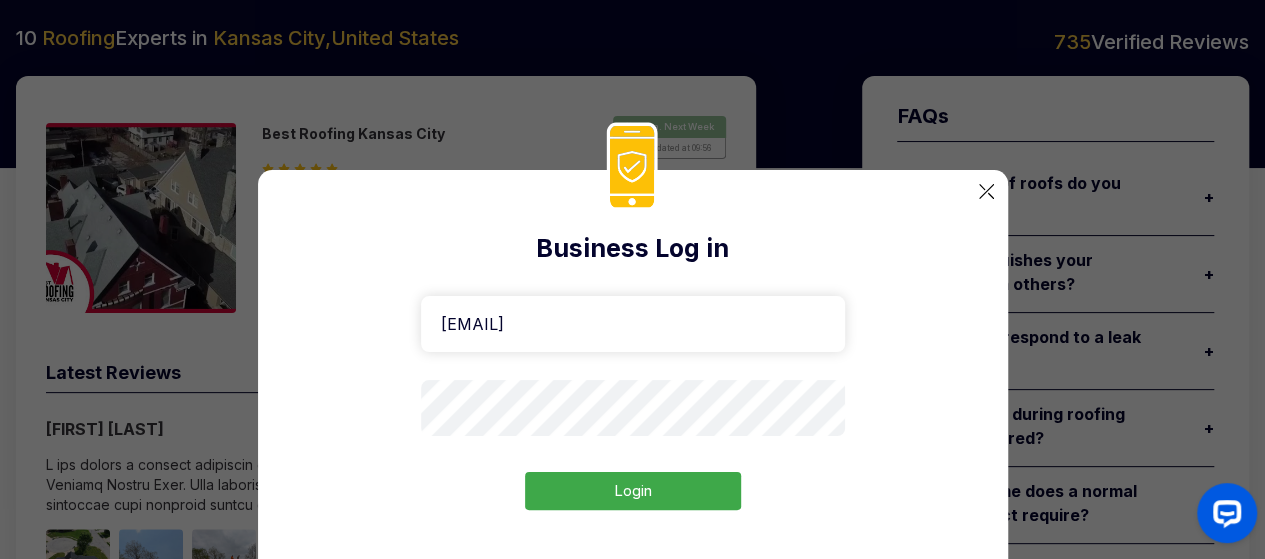scroll, scrollTop: 82, scrollLeft: 0, axis: vertical 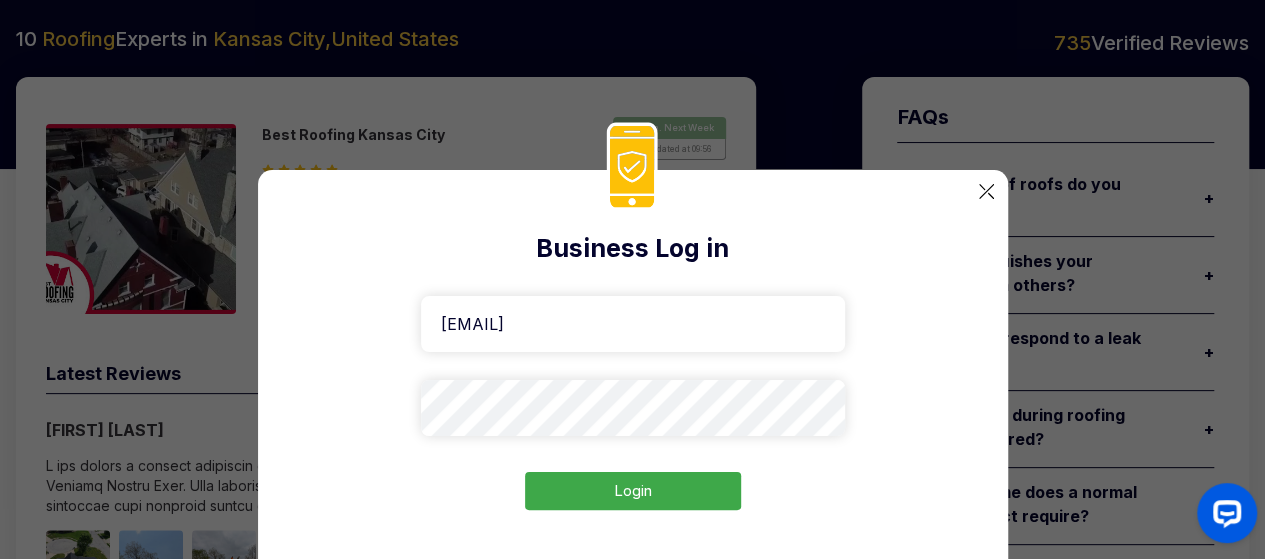 click at bounding box center [986, 191] 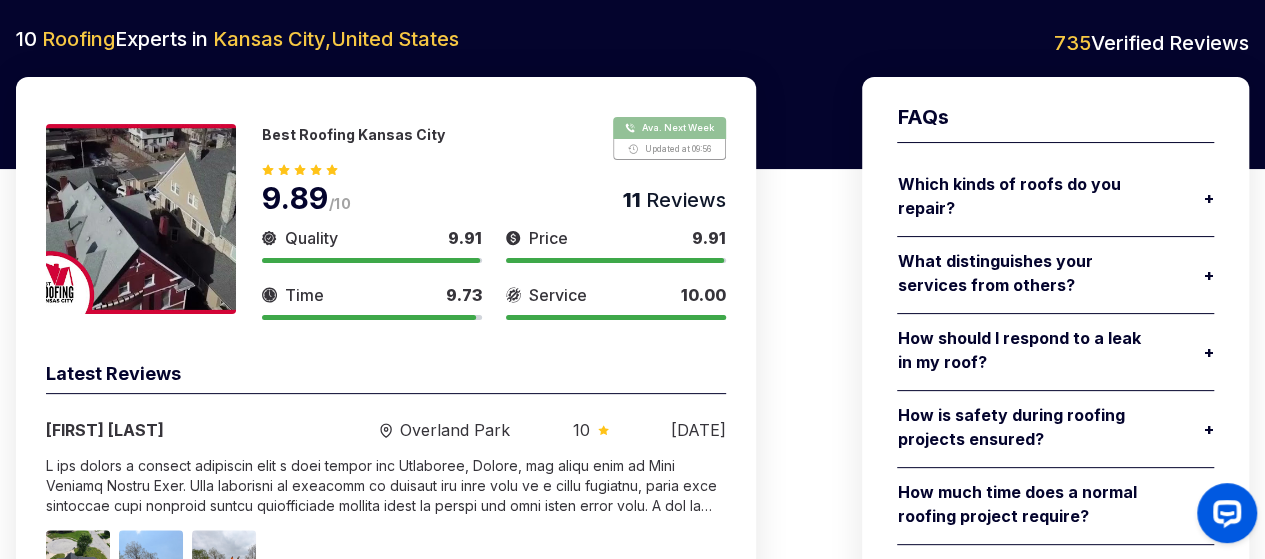 scroll, scrollTop: 0, scrollLeft: 0, axis: both 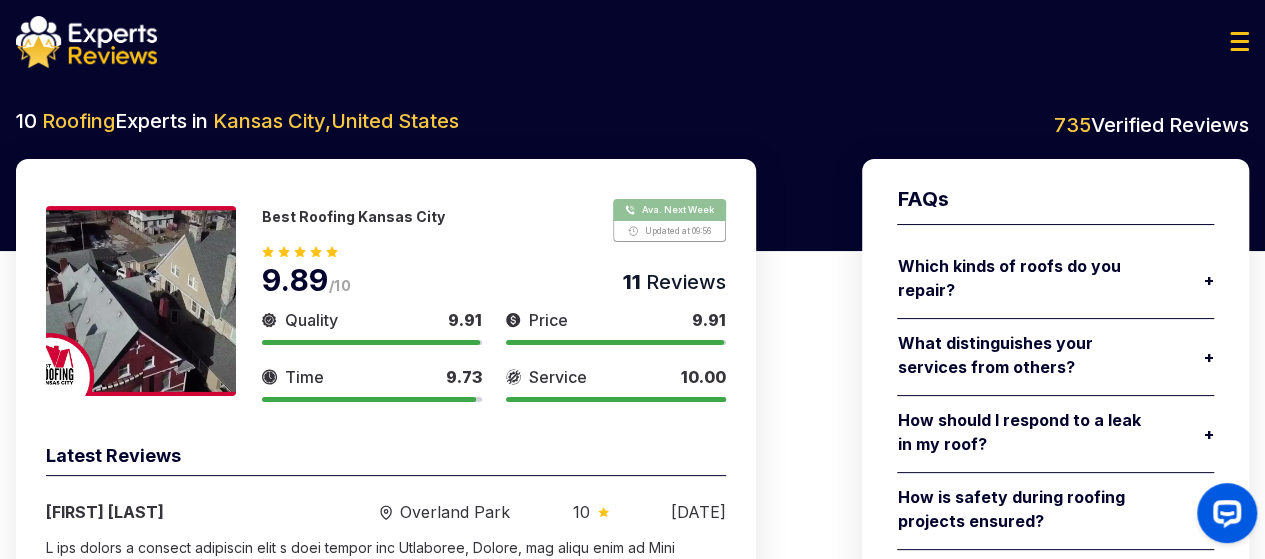 drag, startPoint x: 1228, startPoint y: 41, endPoint x: 1250, endPoint y: 46, distance: 22.561028 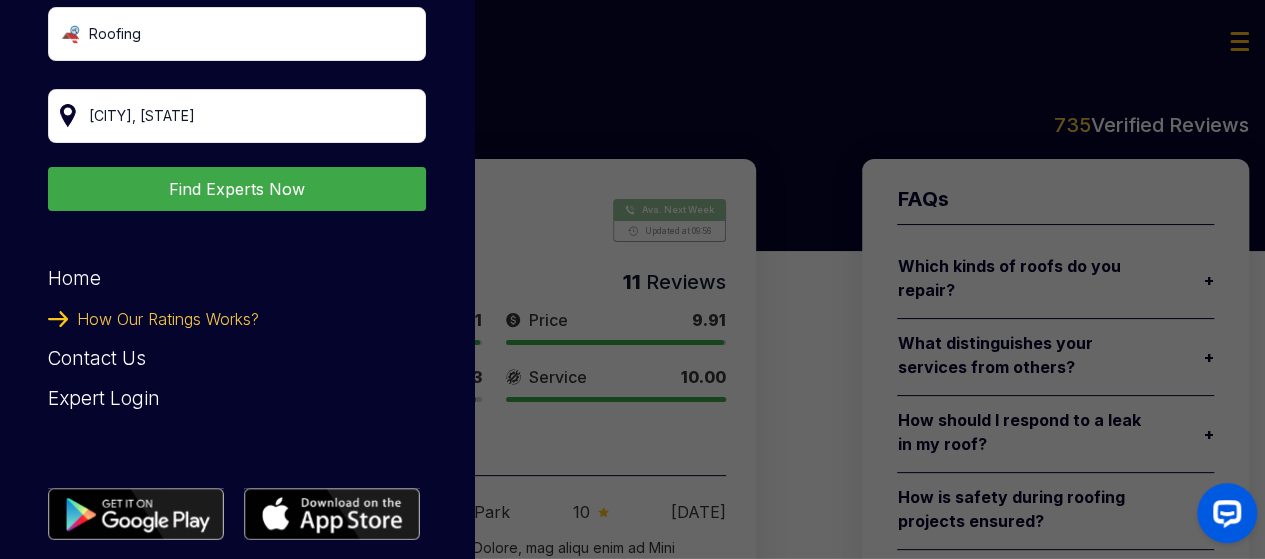 scroll, scrollTop: 124, scrollLeft: 0, axis: vertical 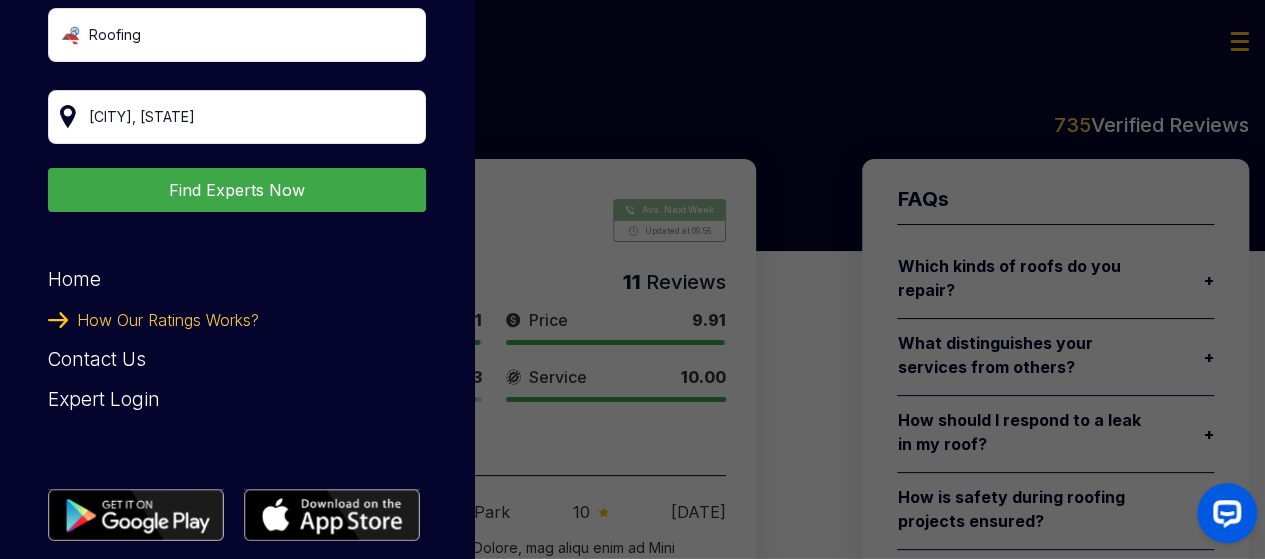click on "How Our Ratings Works?" at bounding box center (168, 320) 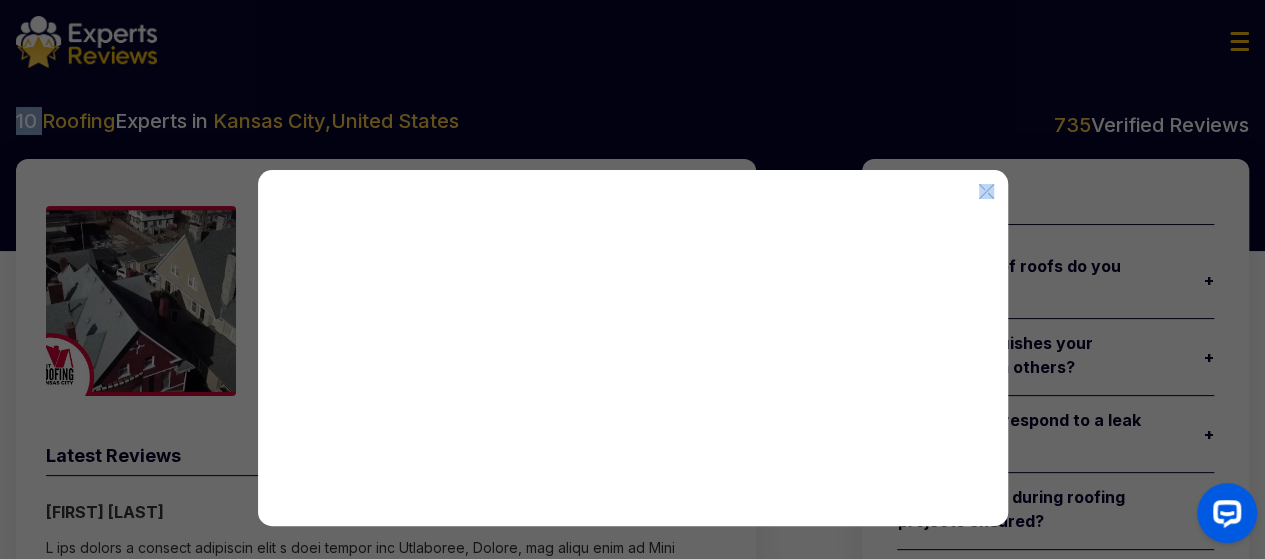 click at bounding box center [632, 279] 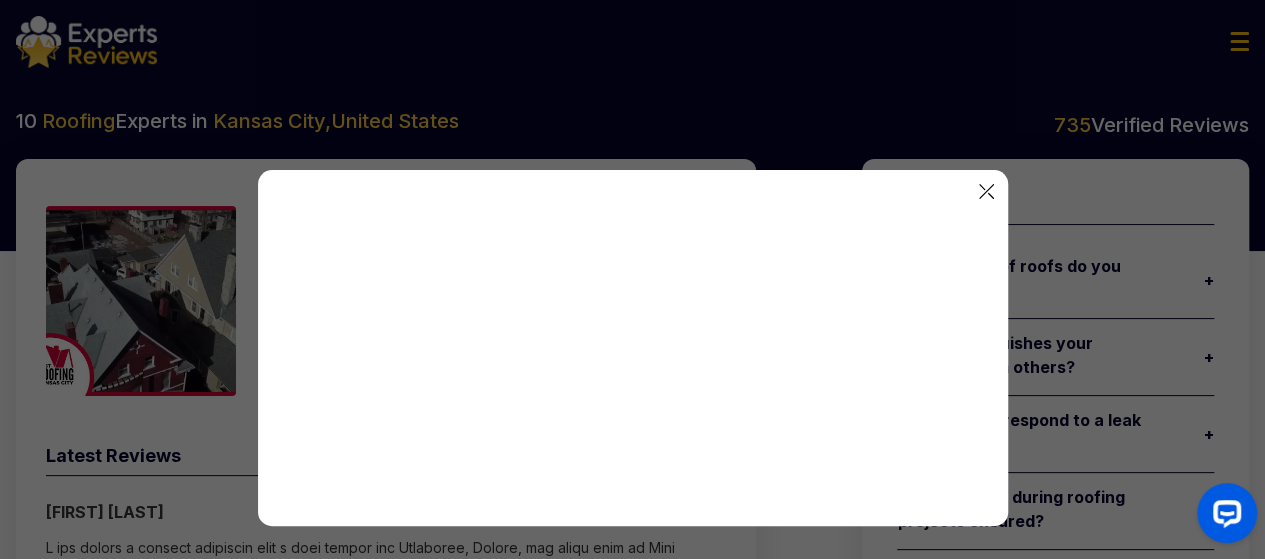 click at bounding box center (986, 191) 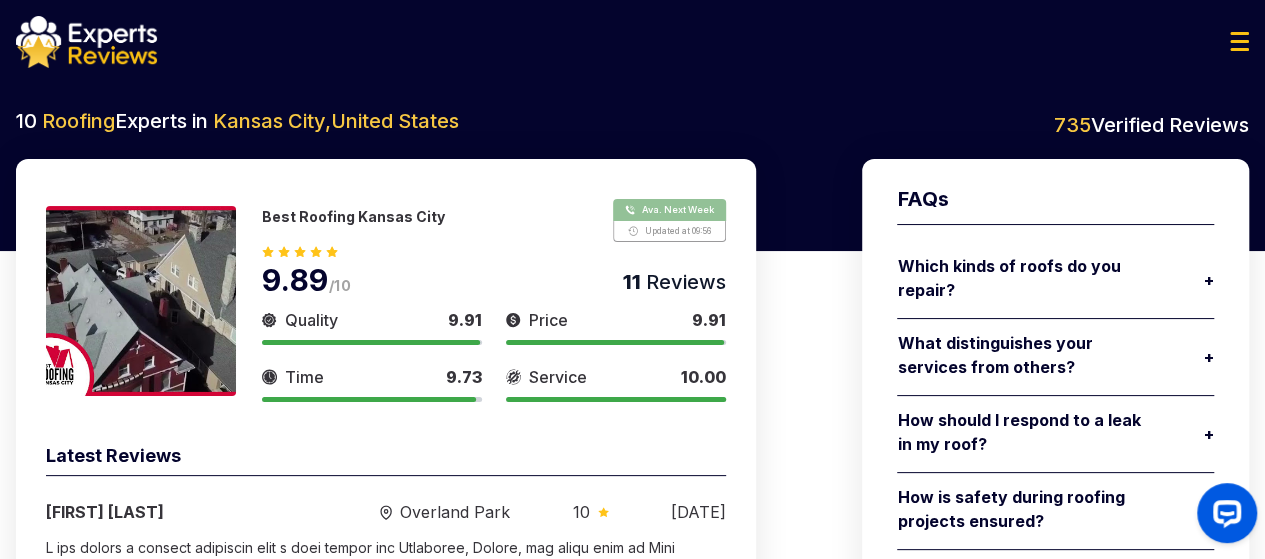 click at bounding box center [632, 42] 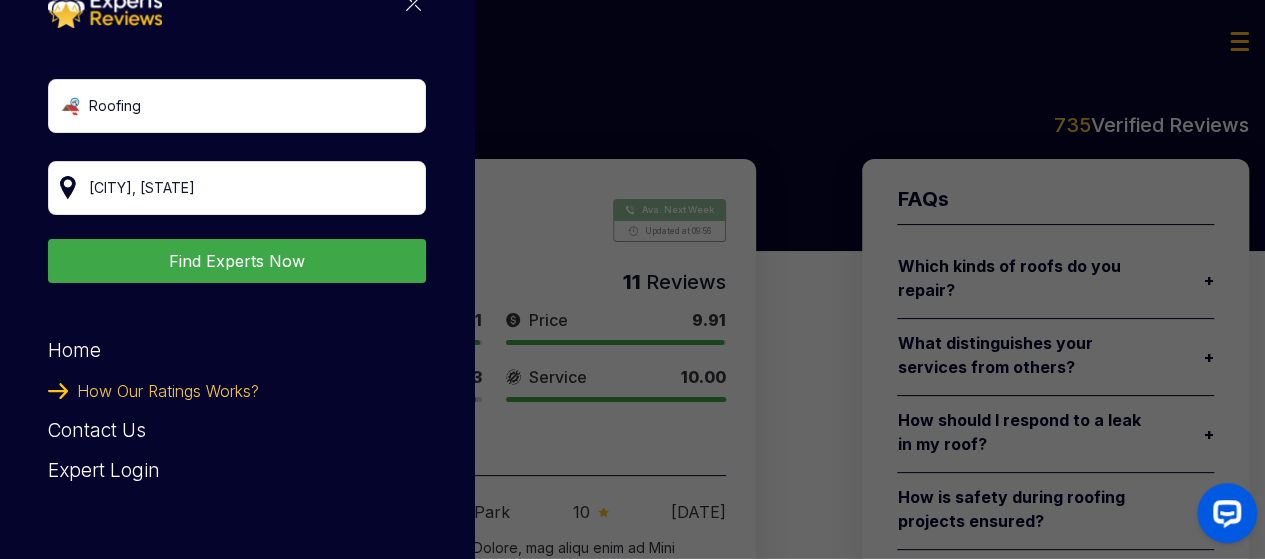 scroll, scrollTop: 64, scrollLeft: 0, axis: vertical 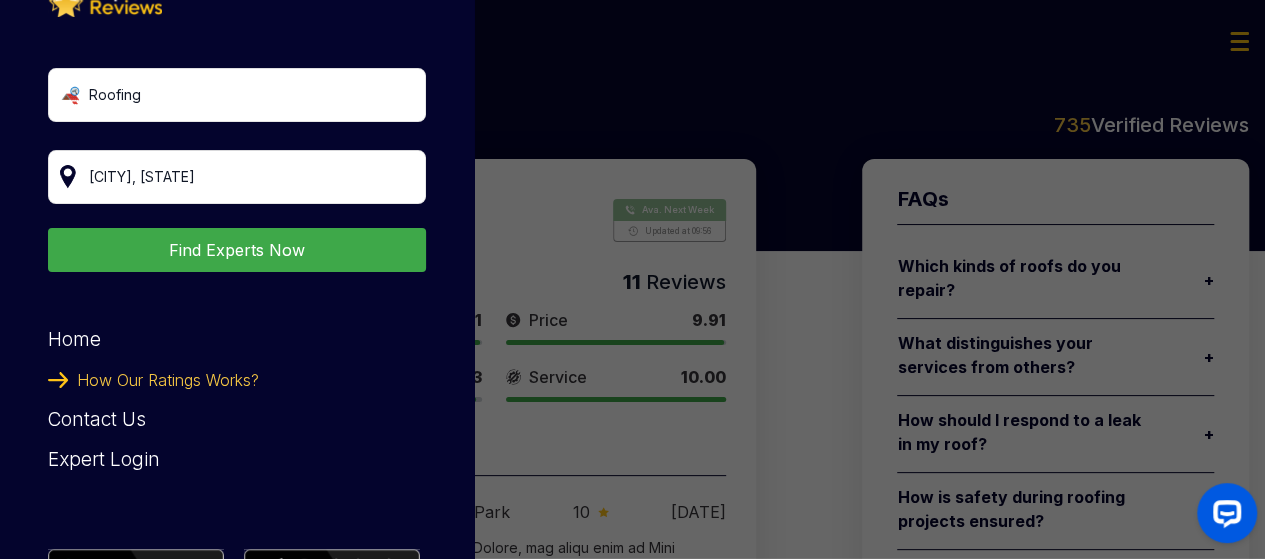 click on "Expert Login" at bounding box center (237, 460) 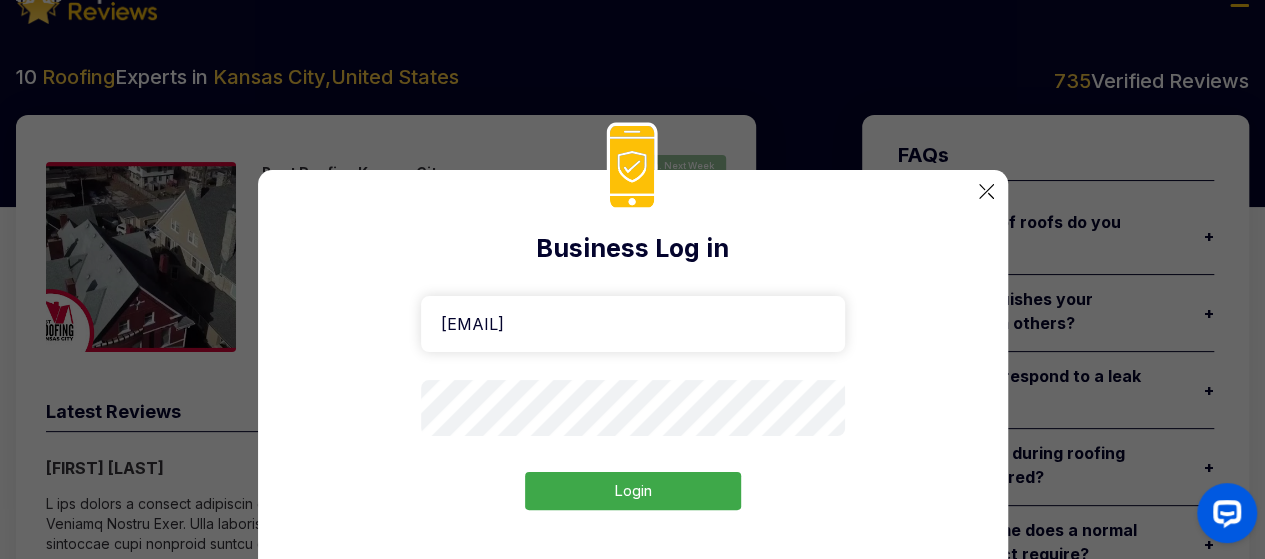 scroll, scrollTop: 0, scrollLeft: 0, axis: both 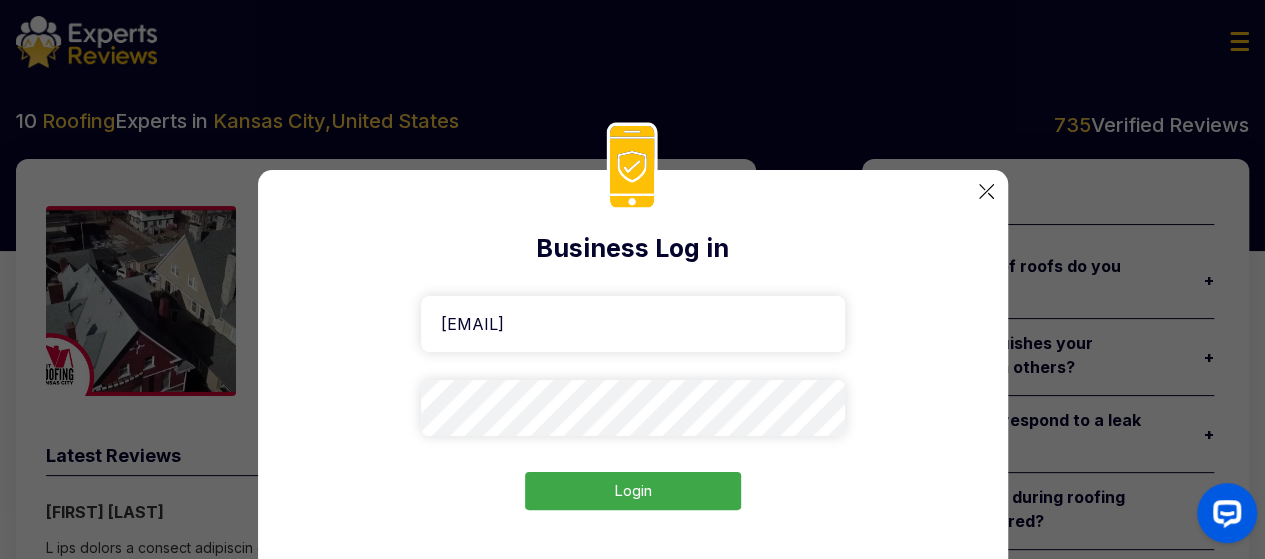 click on "Business Log in [EMAIL] Login" at bounding box center [633, 388] 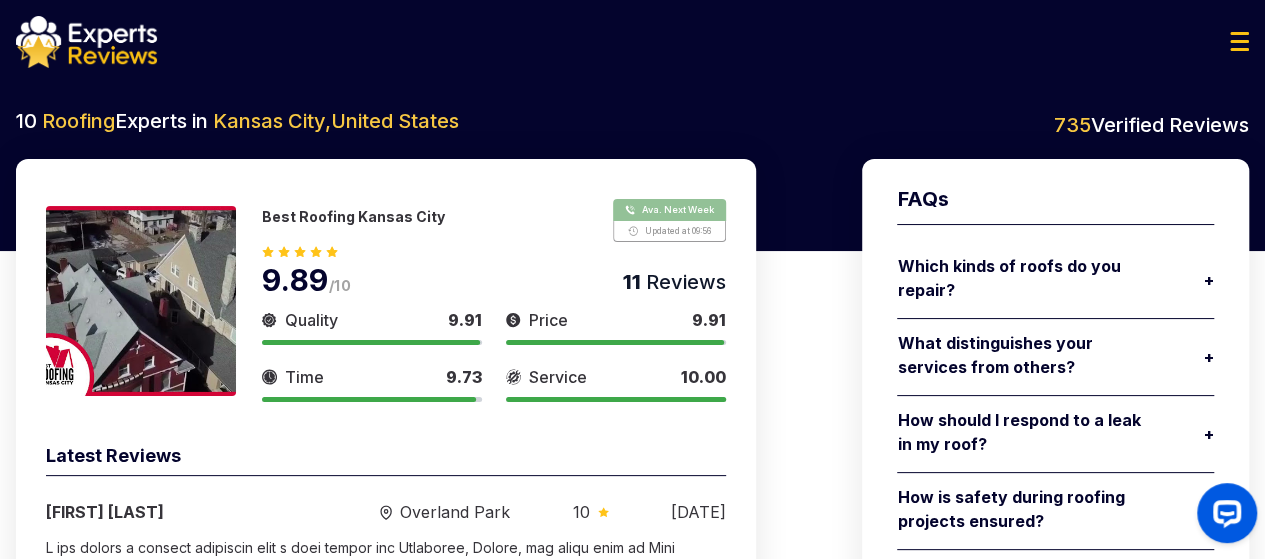 click at bounding box center [86, 42] 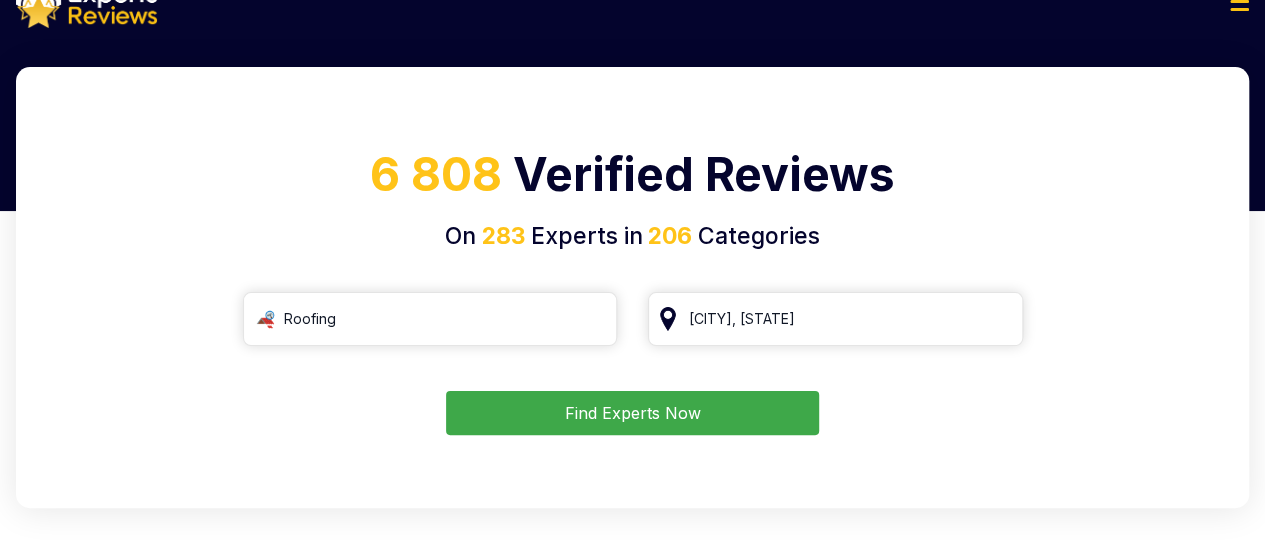 scroll, scrollTop: 0, scrollLeft: 0, axis: both 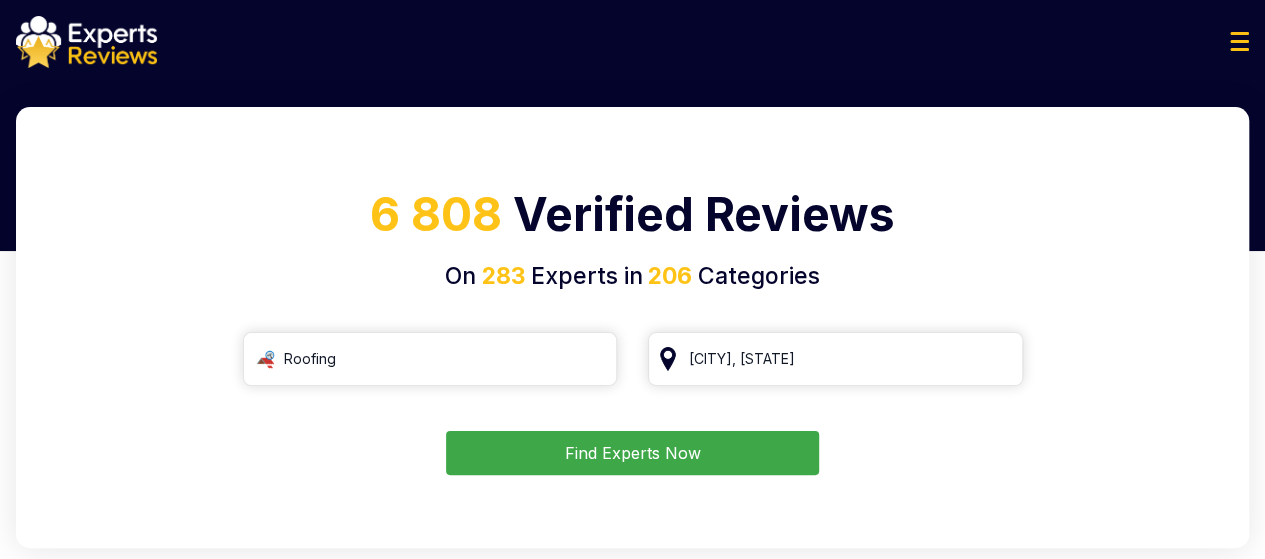 drag, startPoint x: 1224, startPoint y: 46, endPoint x: 1235, endPoint y: 40, distance: 12.529964 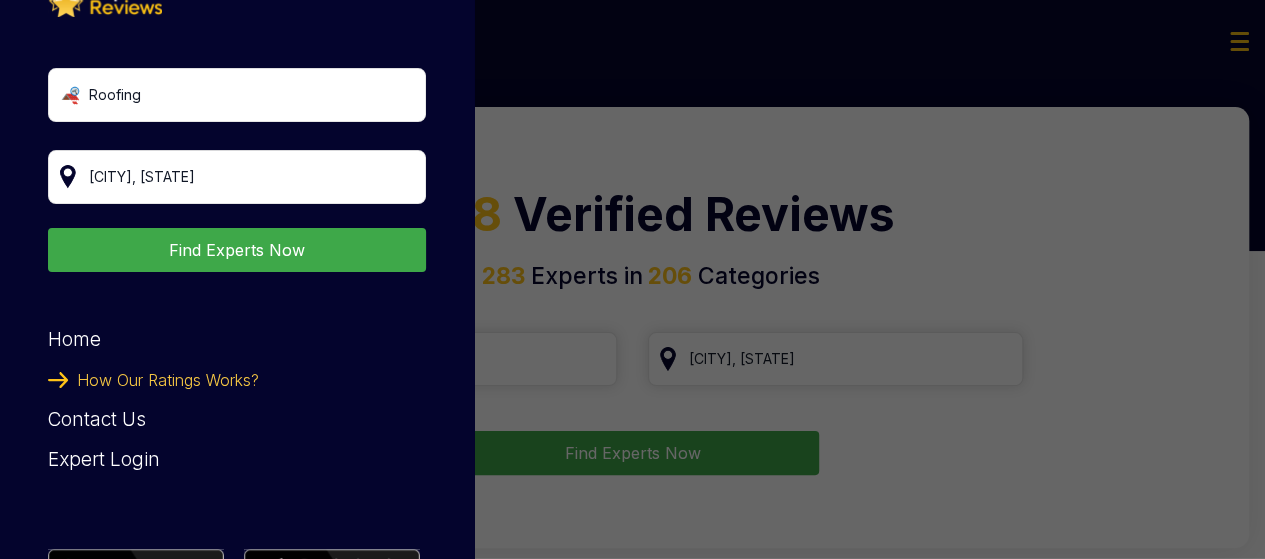 click on "Expert Login" at bounding box center (237, 460) 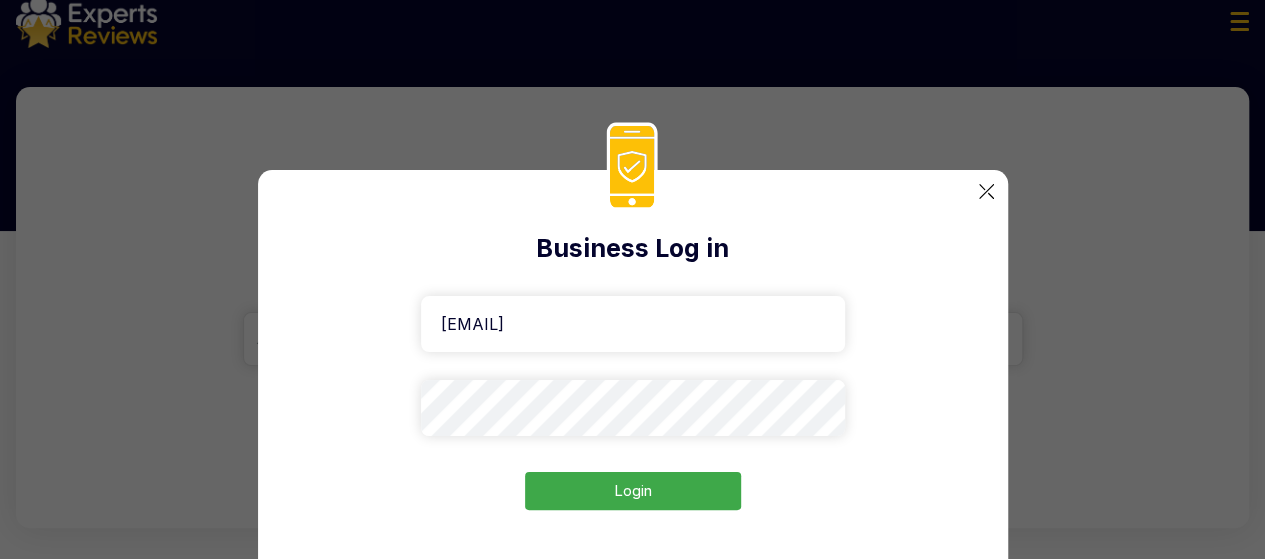 scroll, scrollTop: 21, scrollLeft: 0, axis: vertical 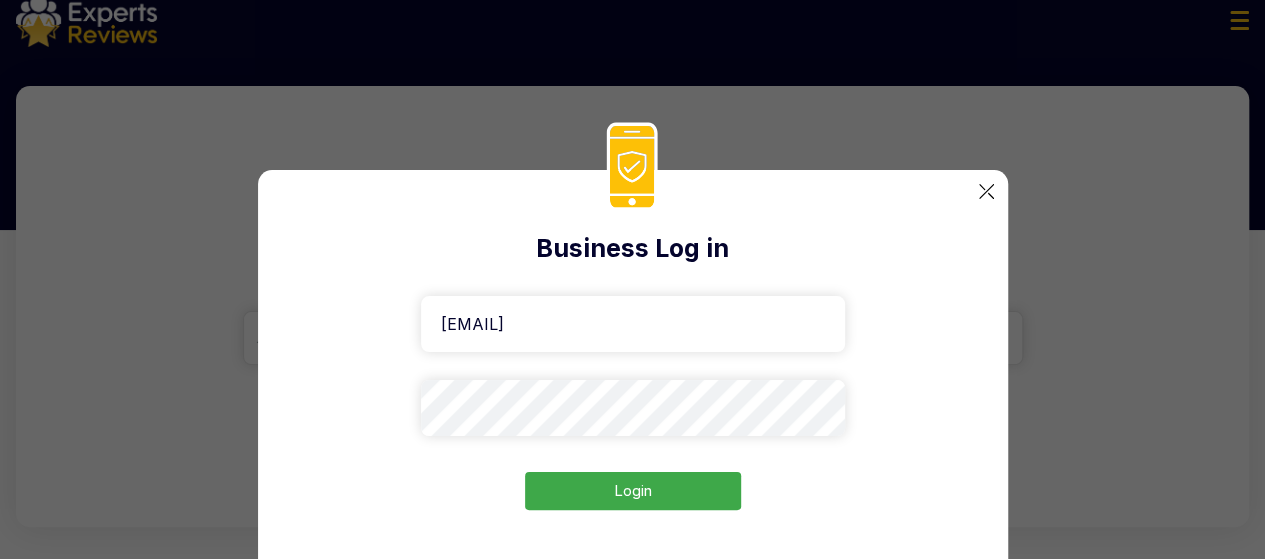 click on "Business Log in [EMAIL] Login" at bounding box center [633, 388] 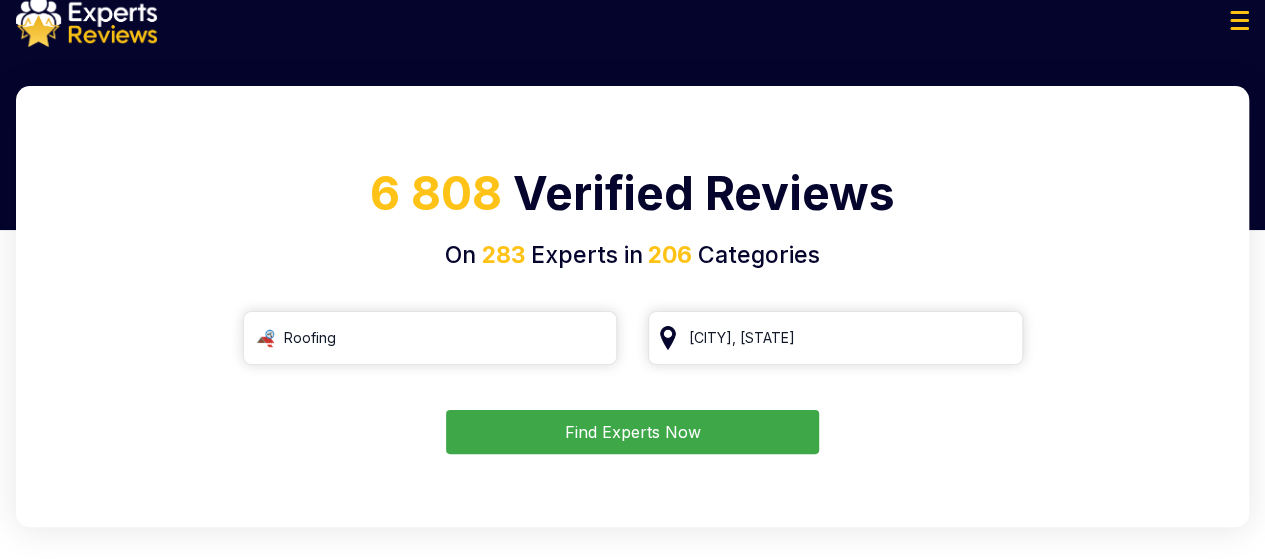 click at bounding box center (1239, 20) 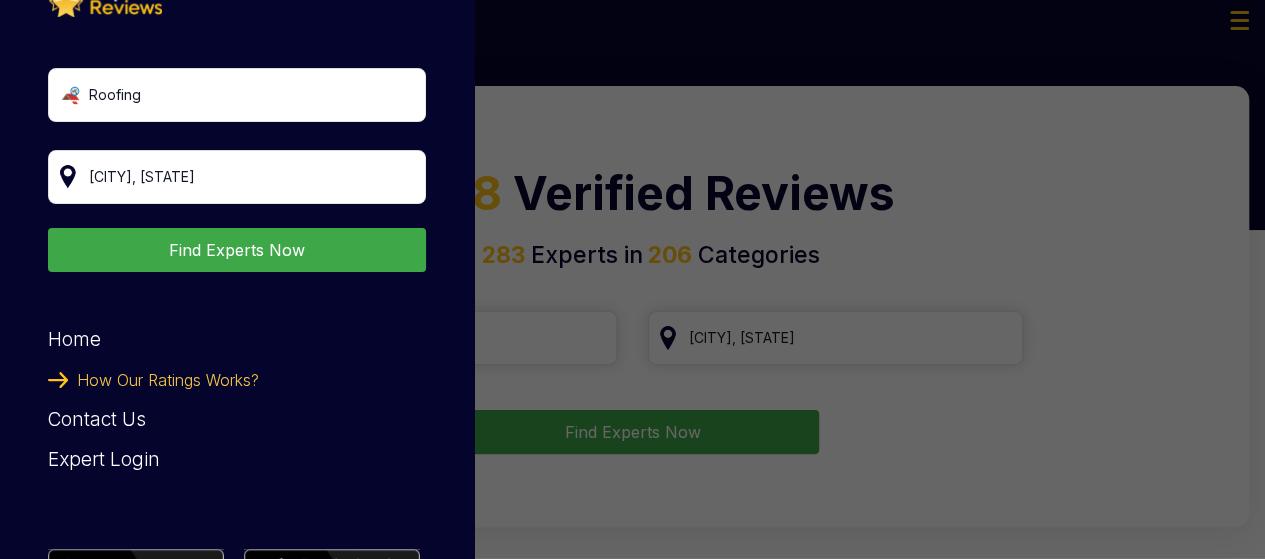 scroll, scrollTop: 176, scrollLeft: 0, axis: vertical 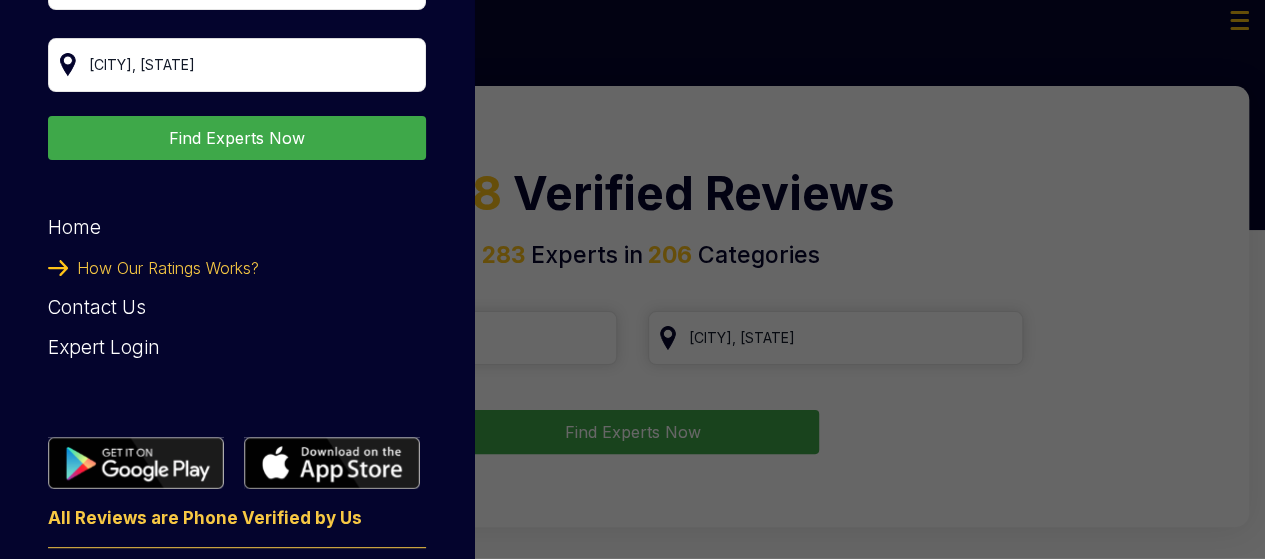 click at bounding box center [136, 463] 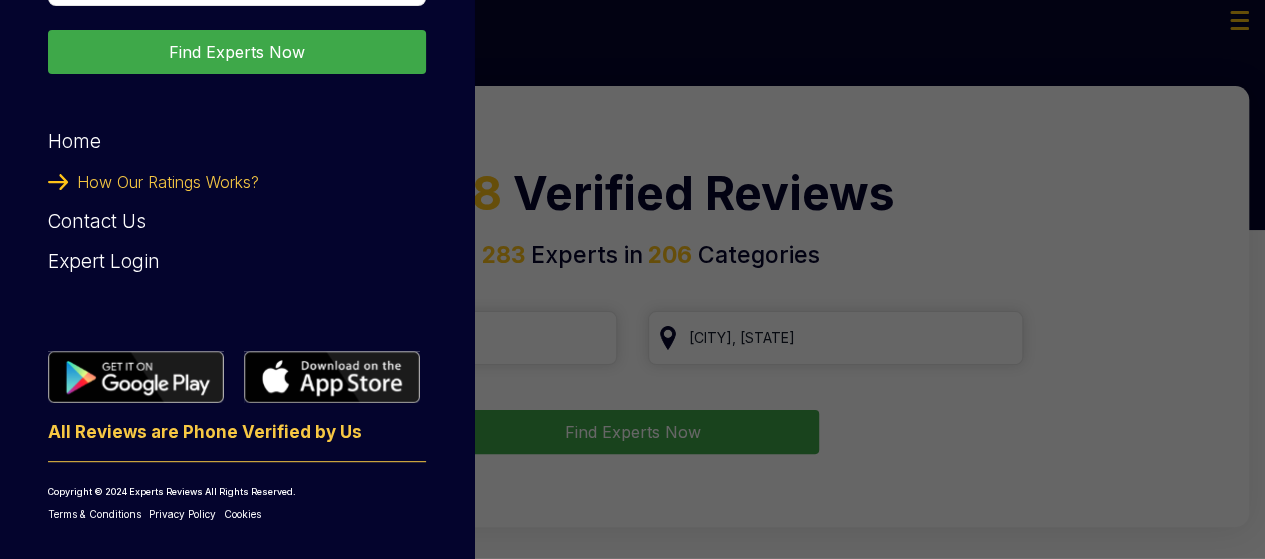 click on "Expert Login" at bounding box center [237, 262] 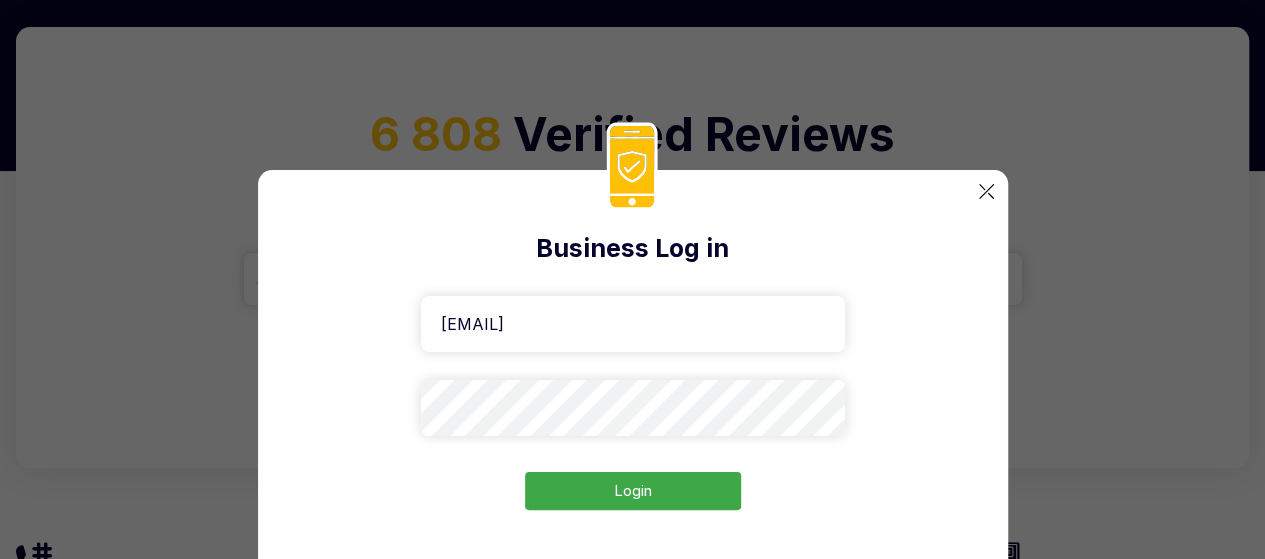 scroll, scrollTop: 81, scrollLeft: 0, axis: vertical 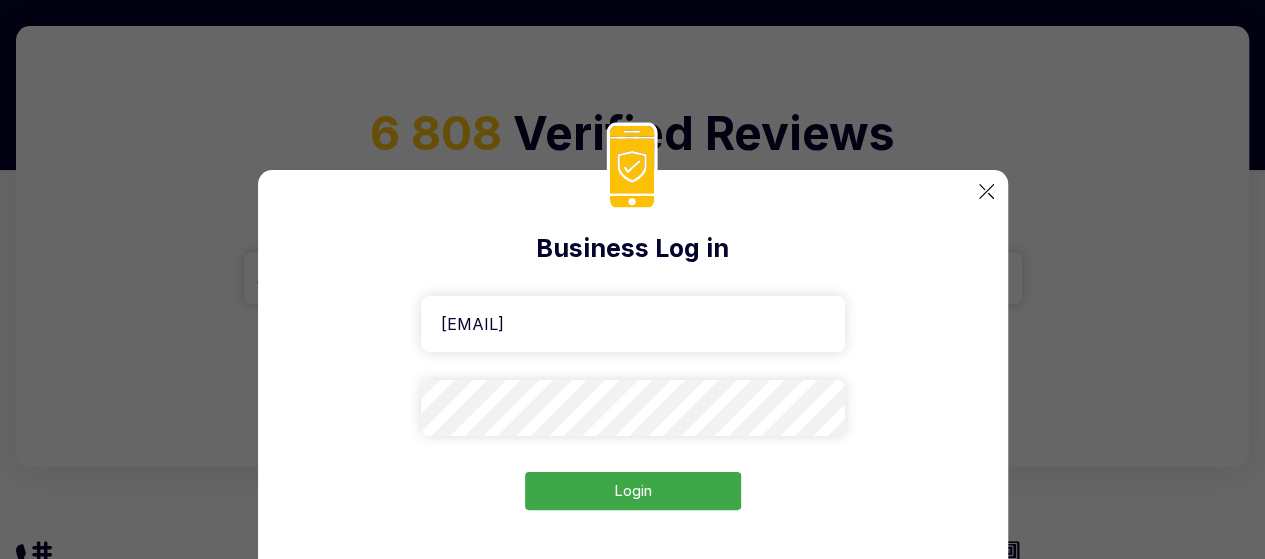 click on "Login" at bounding box center [633, 491] 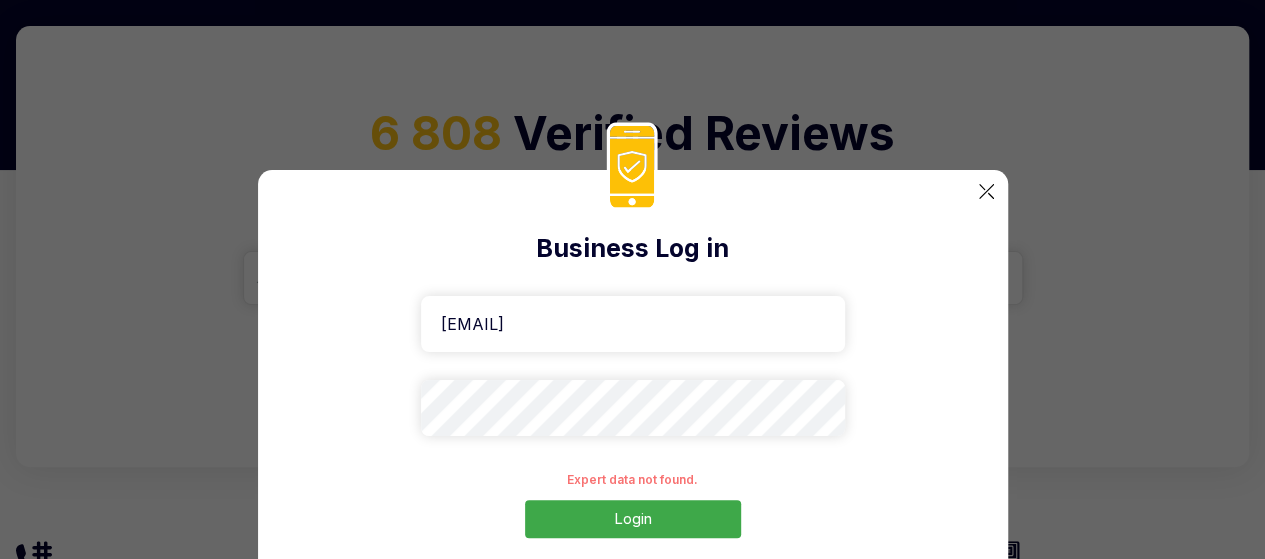 click at bounding box center (986, 191) 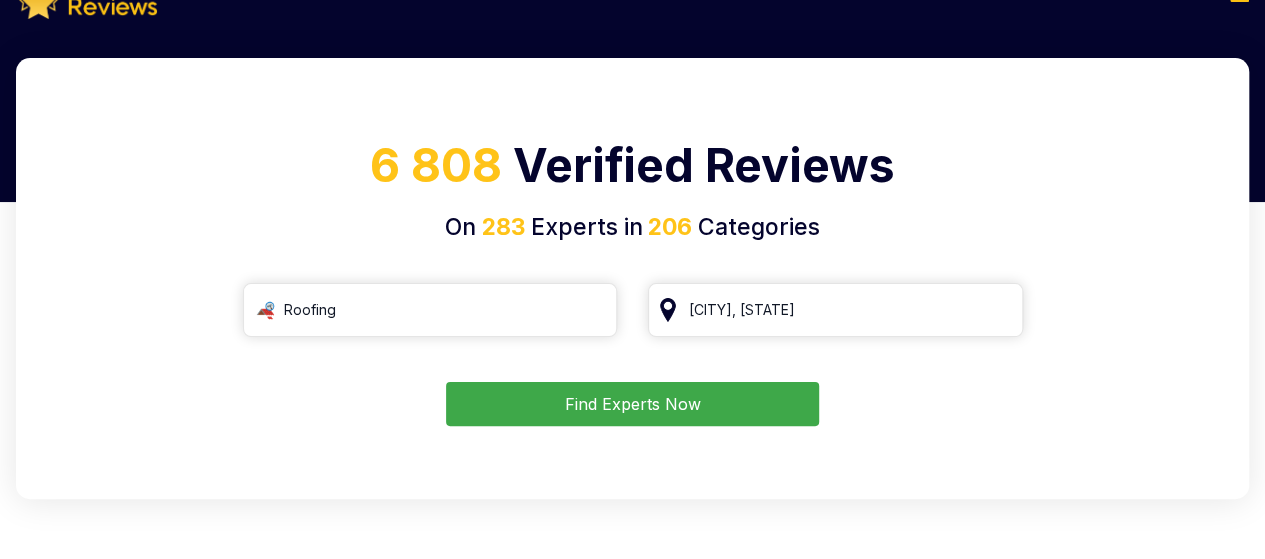 scroll, scrollTop: 53, scrollLeft: 0, axis: vertical 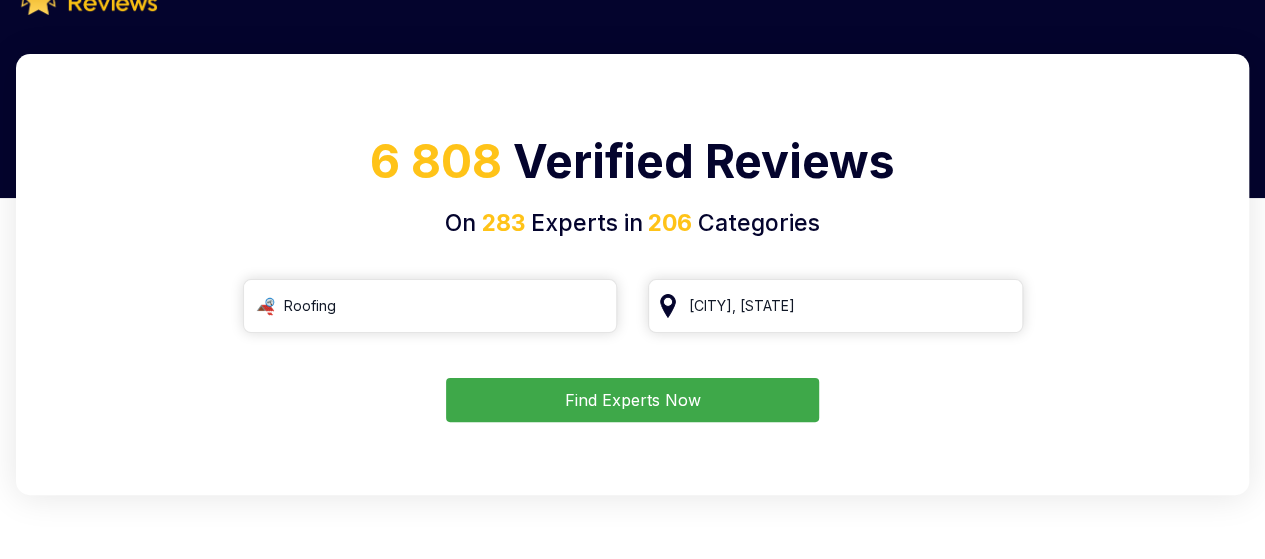 click on "Find Experts Now" at bounding box center [632, 400] 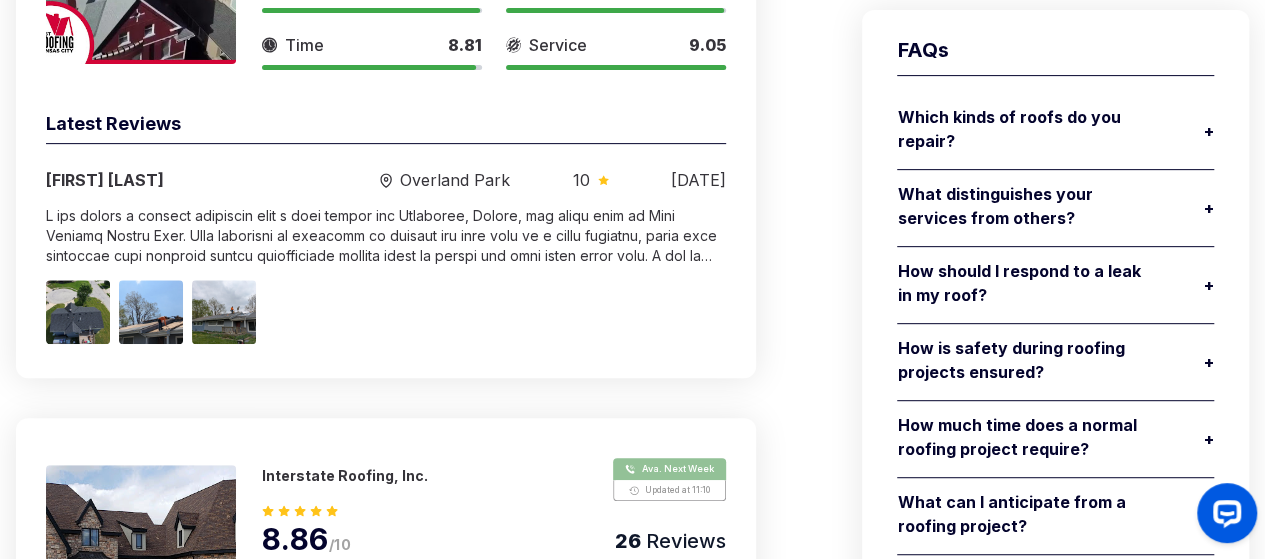 scroll, scrollTop: 333, scrollLeft: 0, axis: vertical 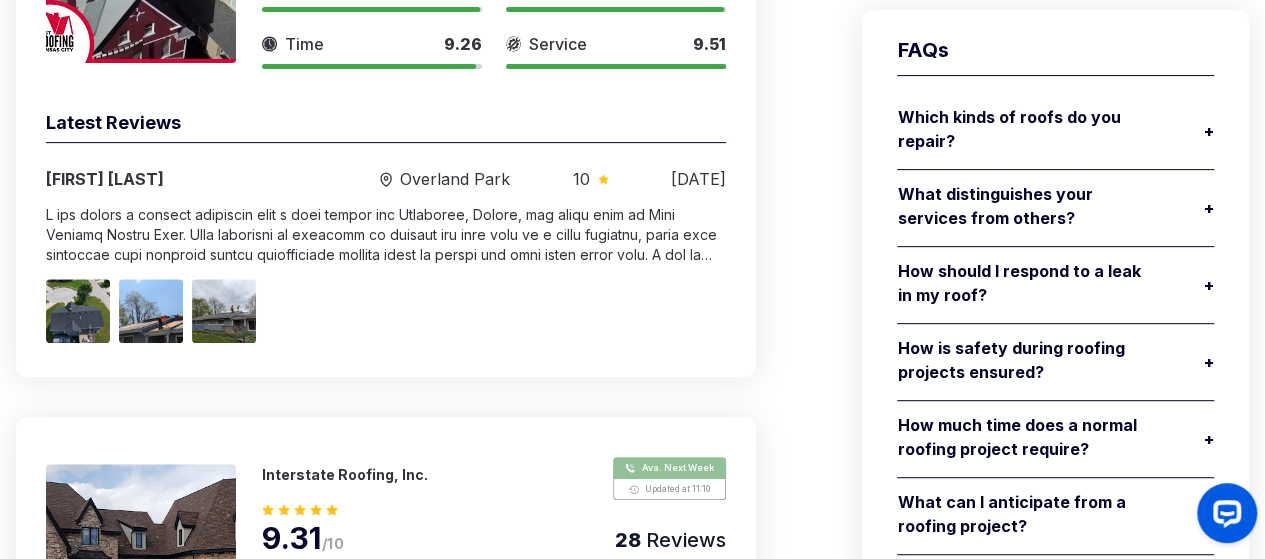 click at bounding box center [141, 559] 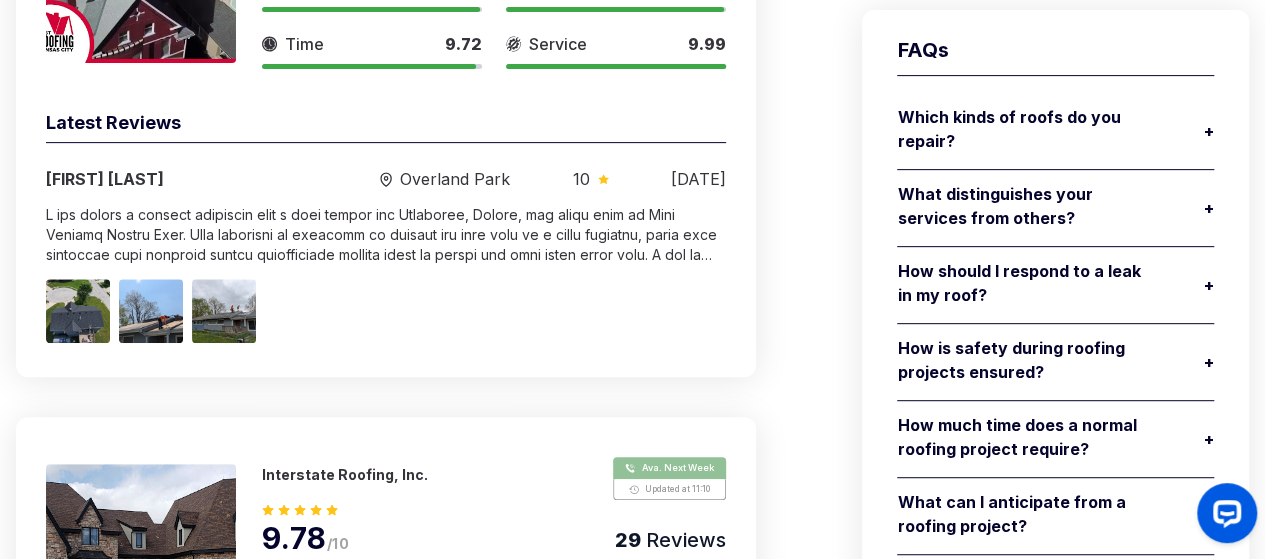 scroll, scrollTop: 0, scrollLeft: 0, axis: both 